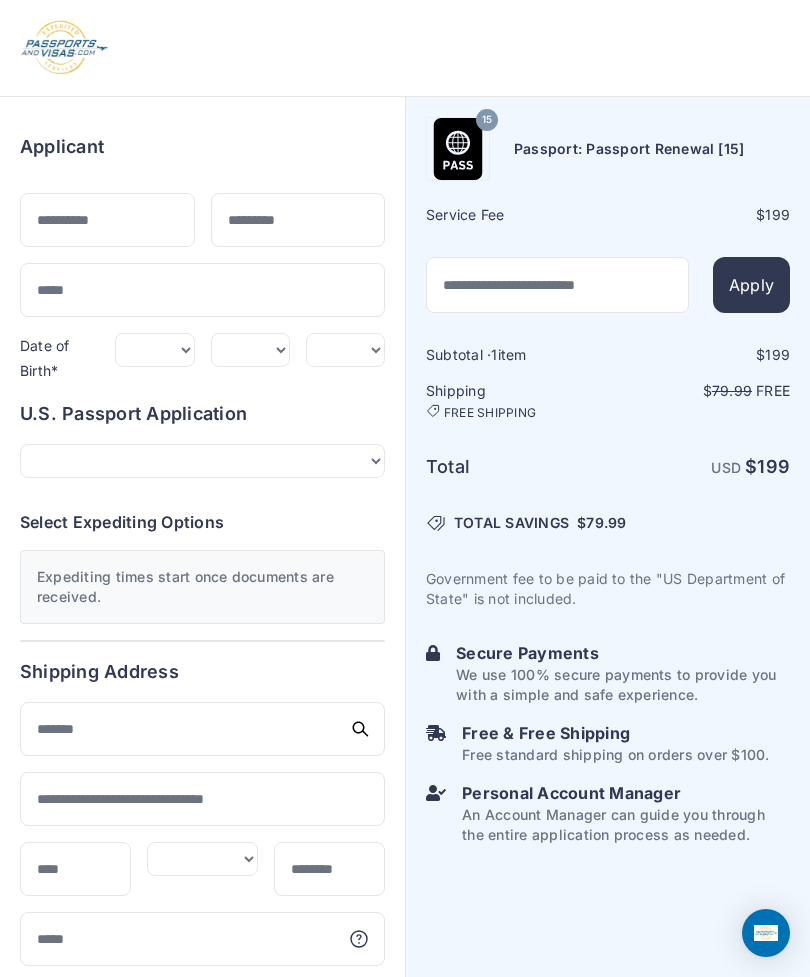 scroll, scrollTop: 103, scrollLeft: 0, axis: vertical 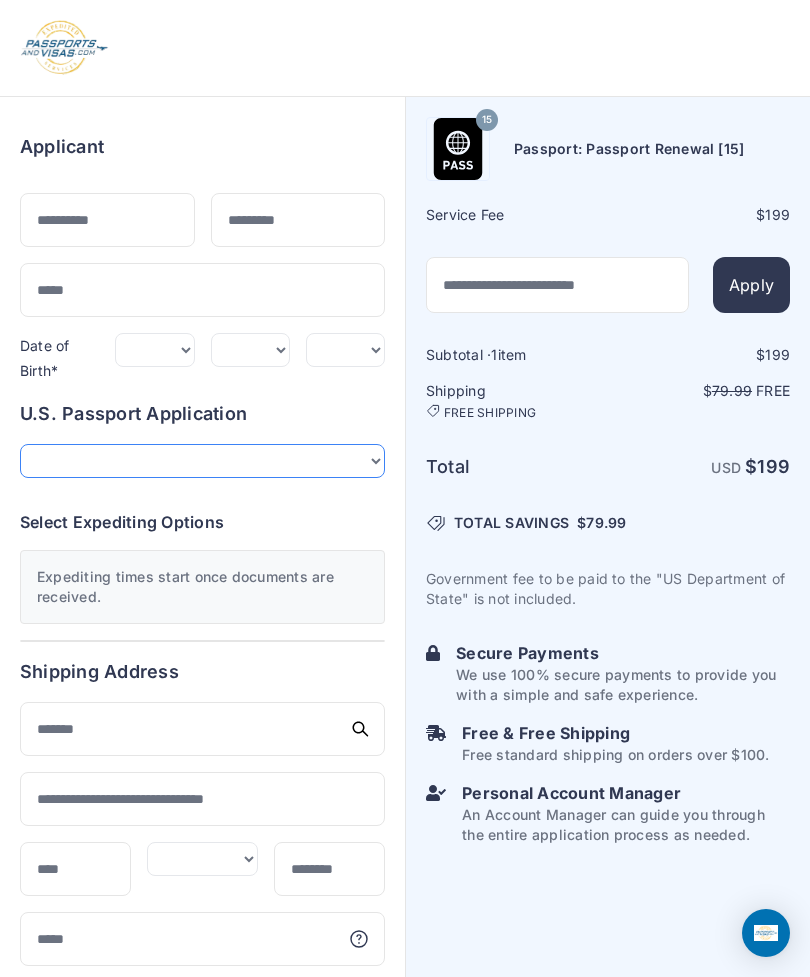 click on "**********" at bounding box center (202, 461) 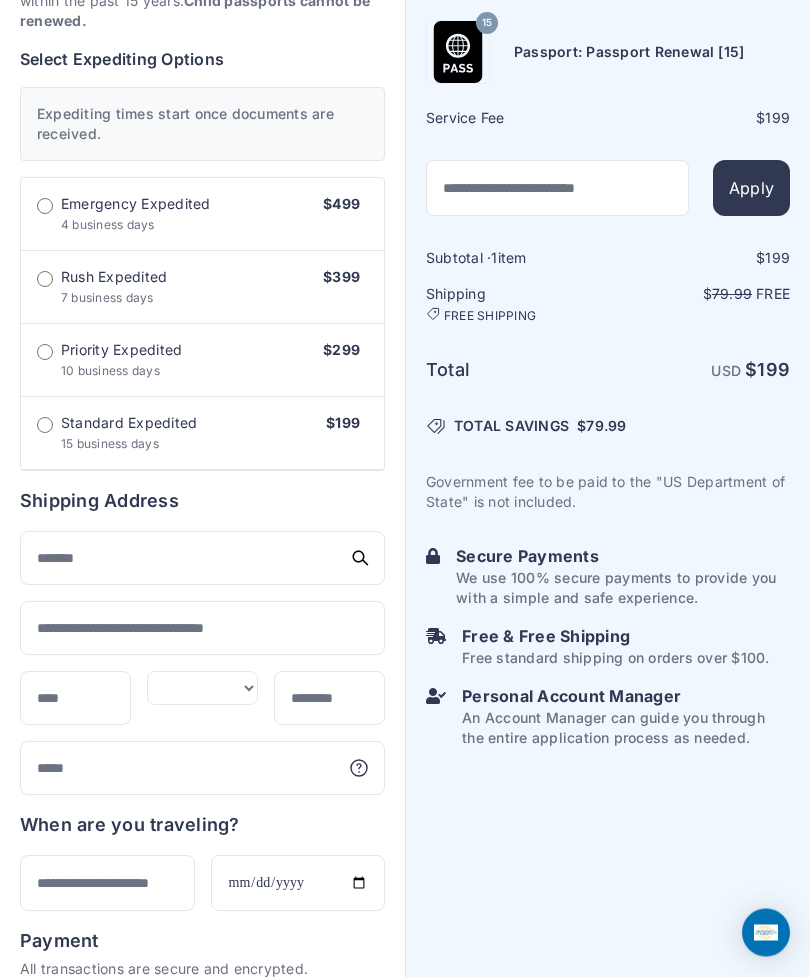 scroll, scrollTop: 563, scrollLeft: 0, axis: vertical 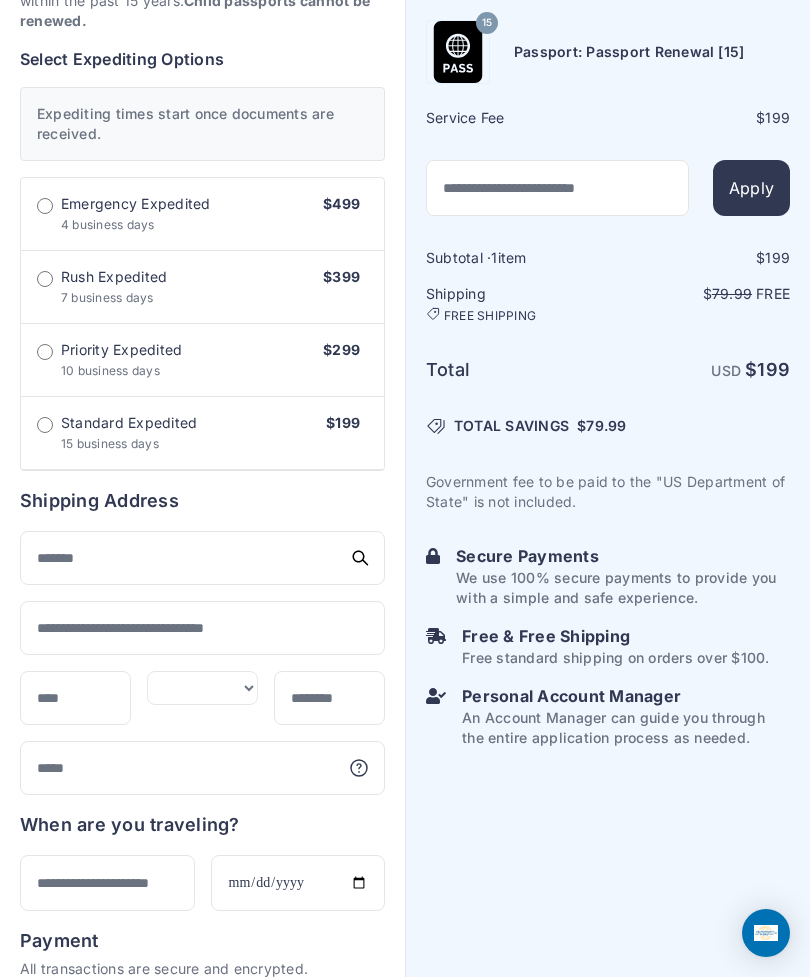 click at bounding box center [766, 933] 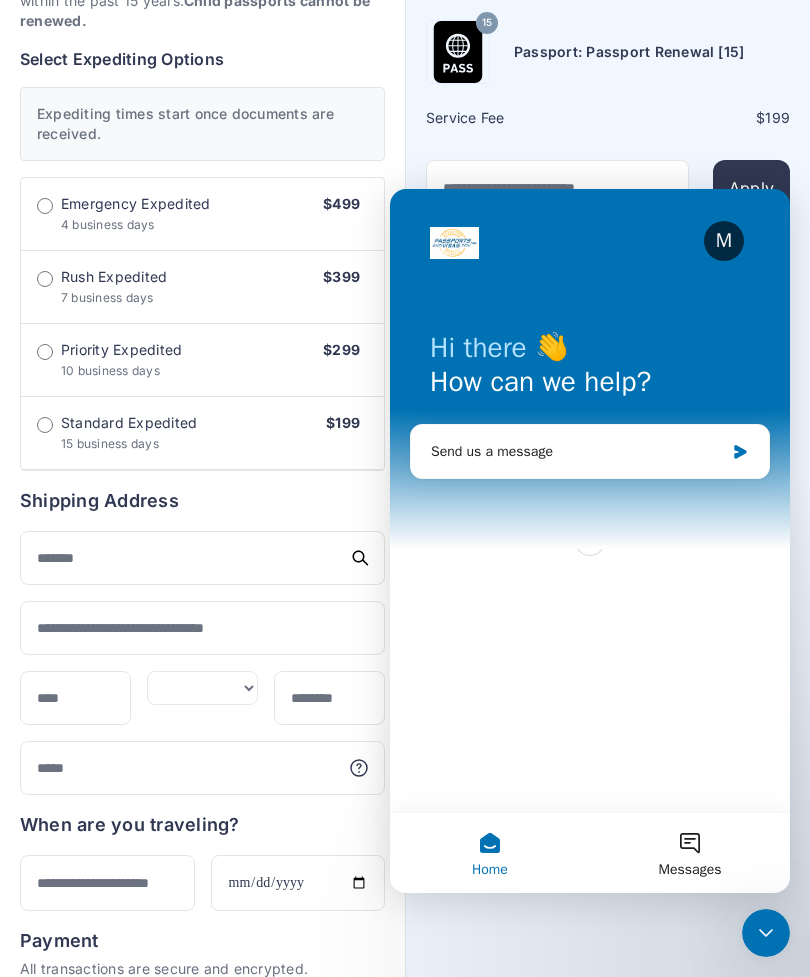 scroll, scrollTop: 0, scrollLeft: 0, axis: both 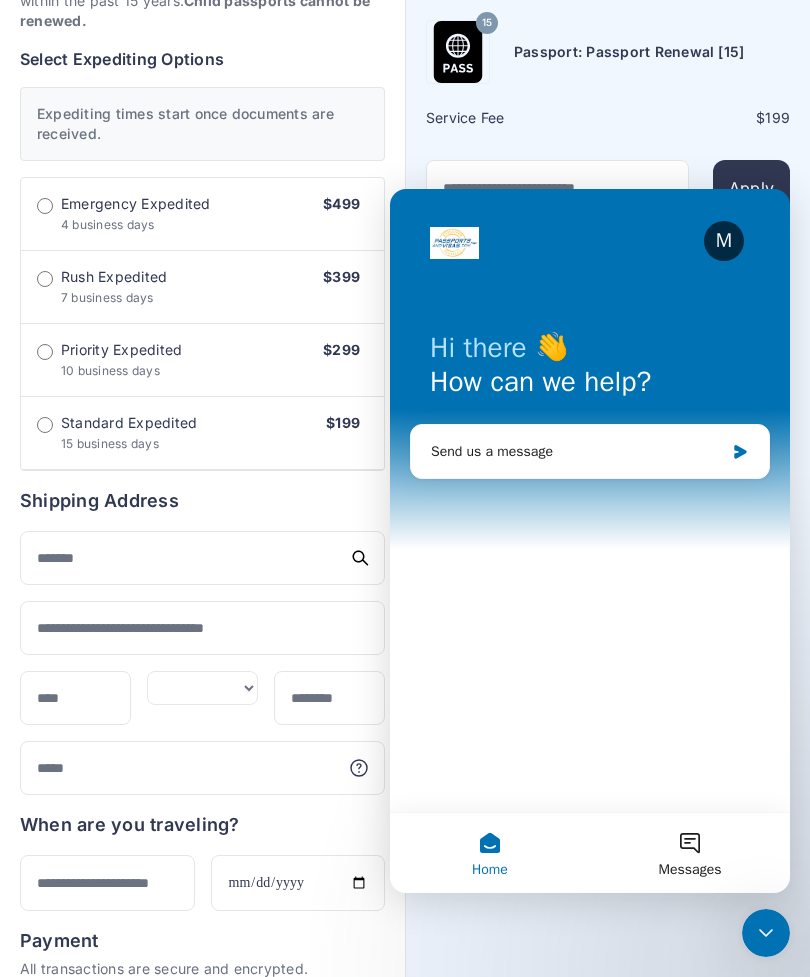 click on "Send us a message" at bounding box center [590, 451] 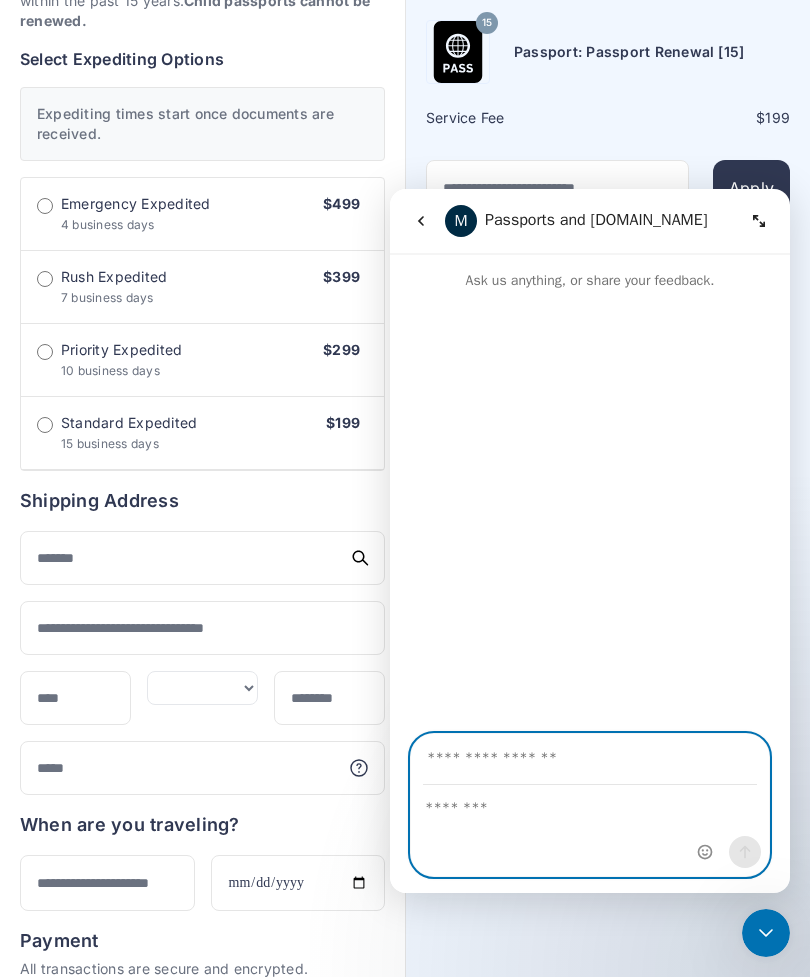 click at bounding box center [590, 803] 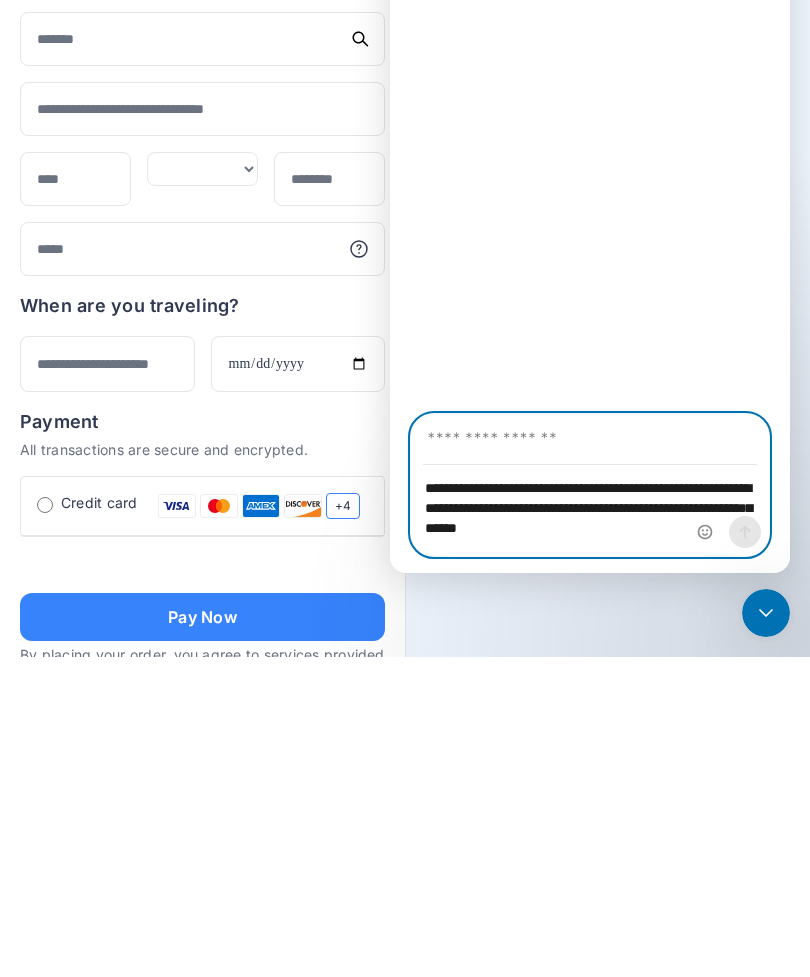 scroll, scrollTop: 769, scrollLeft: 0, axis: vertical 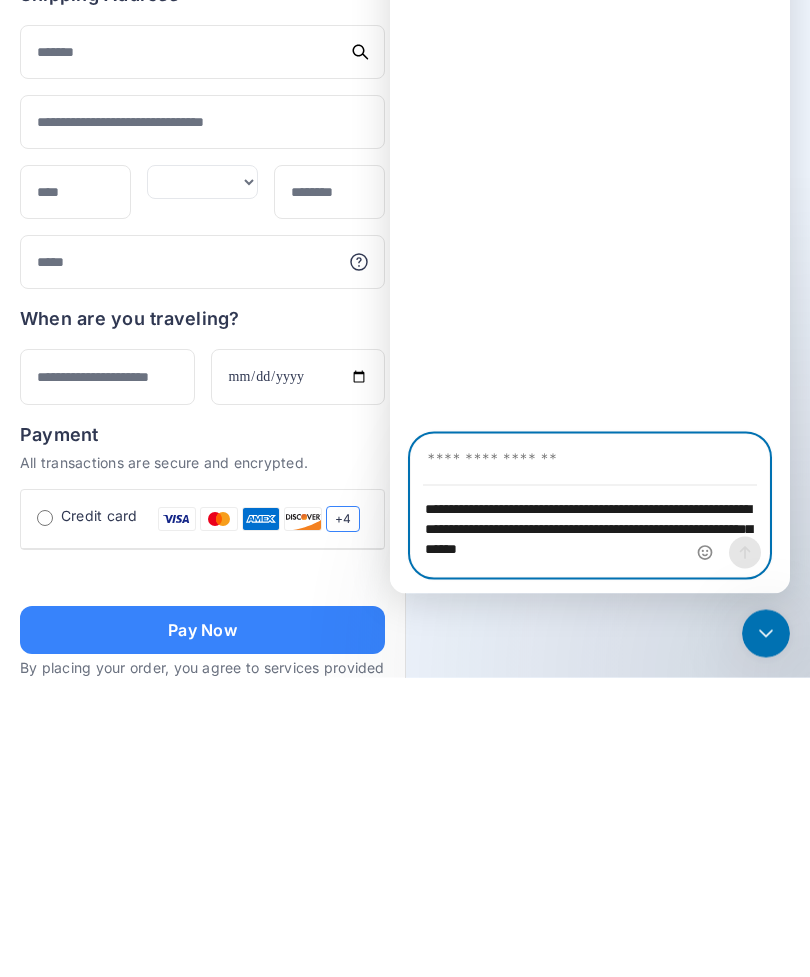type on "**********" 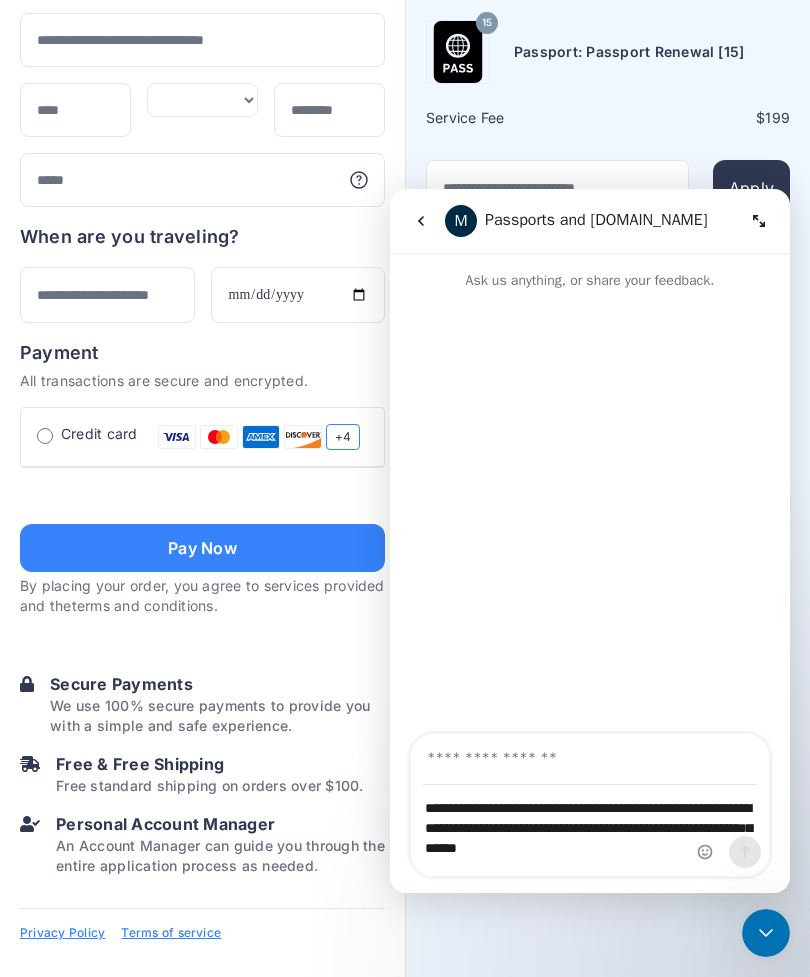 scroll, scrollTop: 1179, scrollLeft: 0, axis: vertical 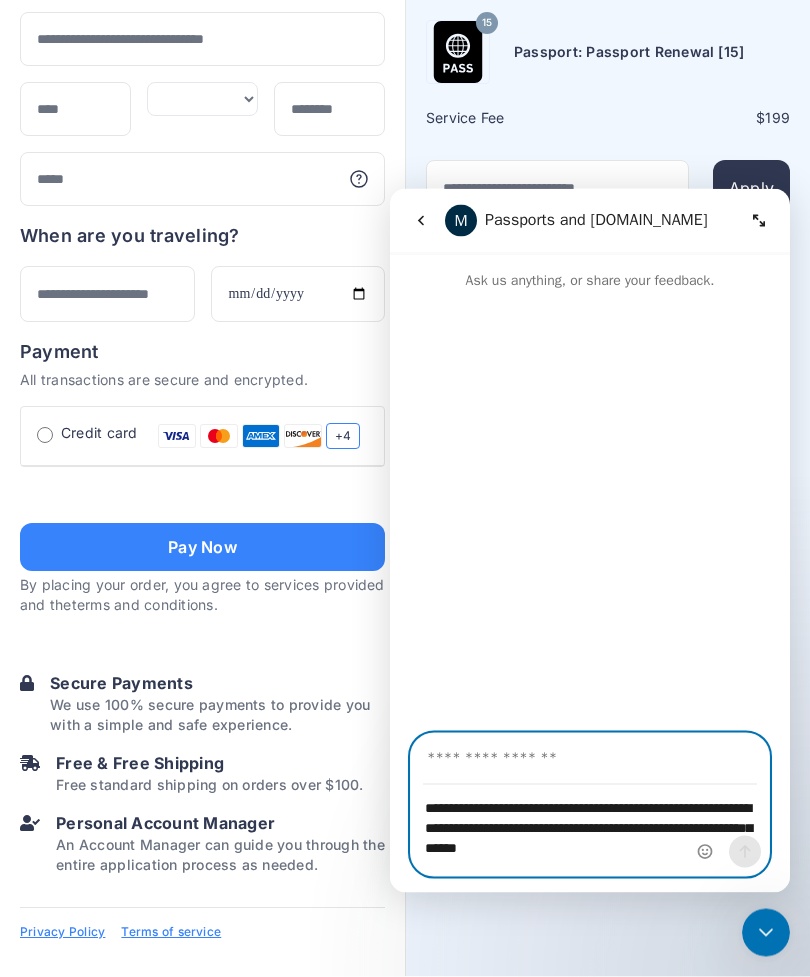 click at bounding box center (590, 758) 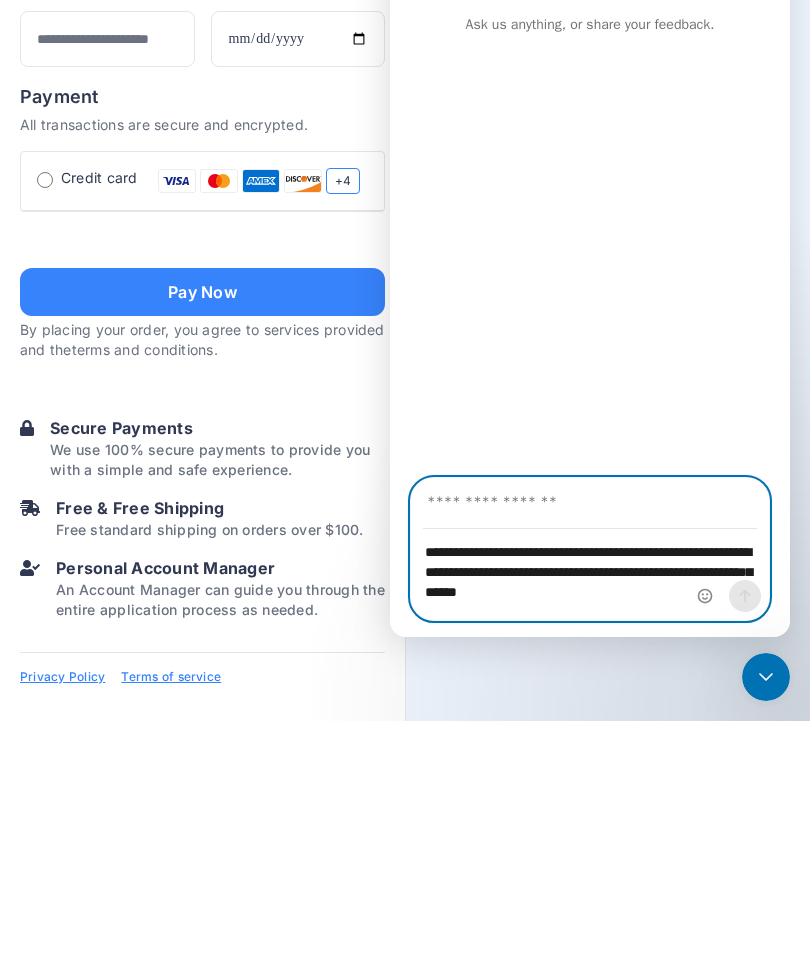type on "**********" 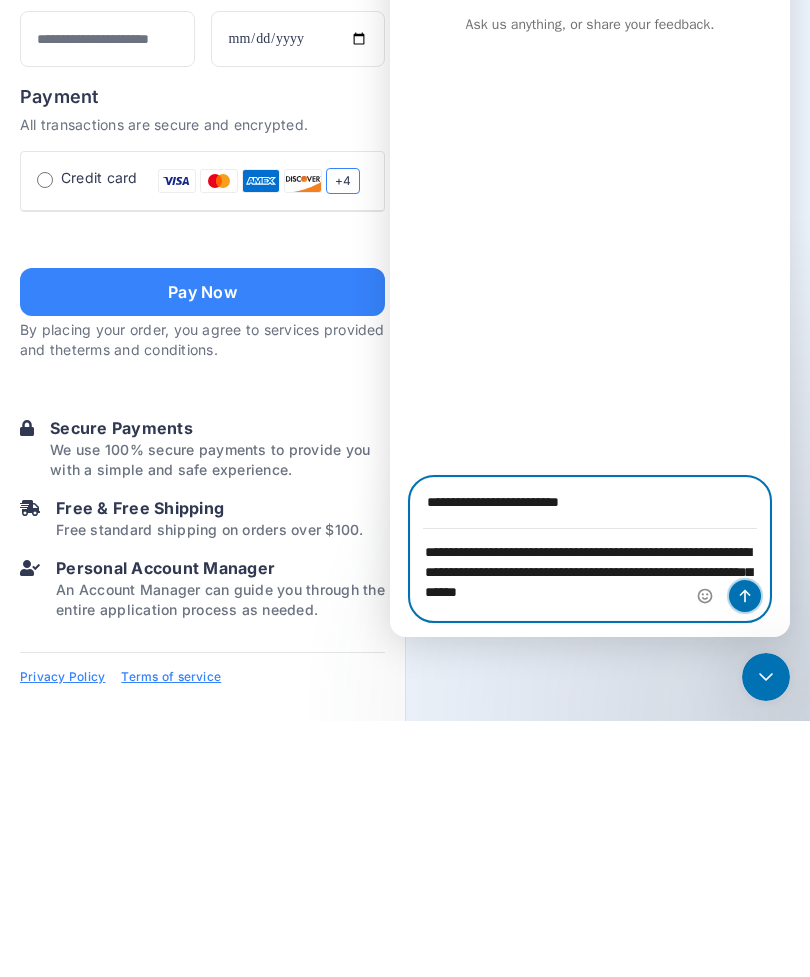 click 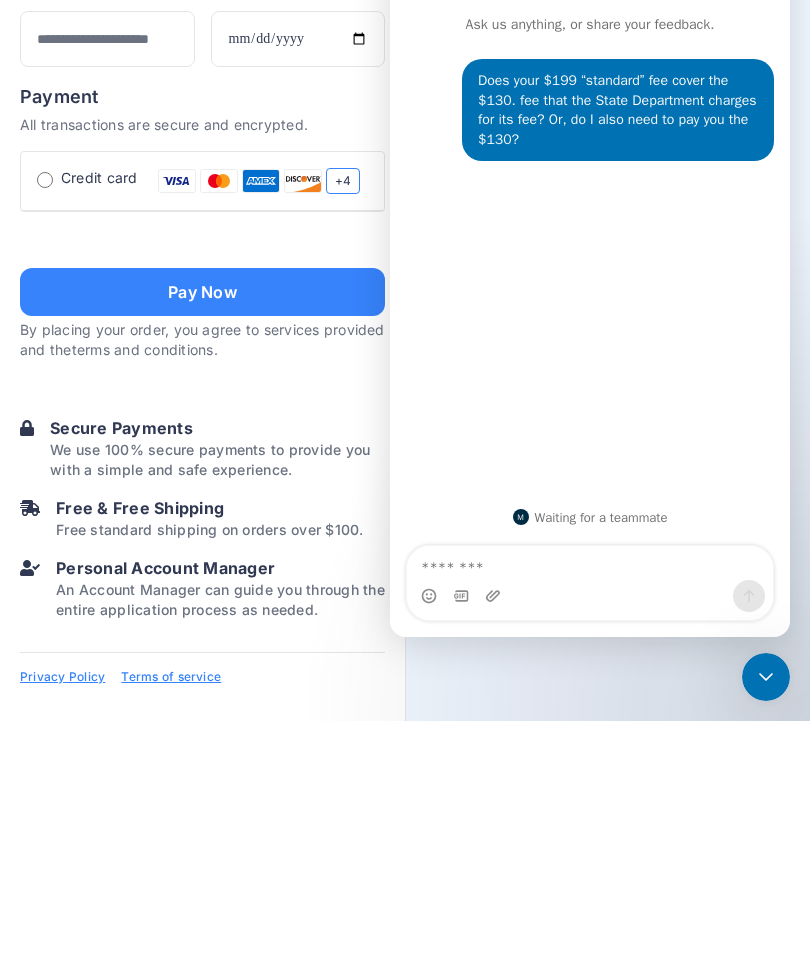 scroll, scrollTop: 1430, scrollLeft: 0, axis: vertical 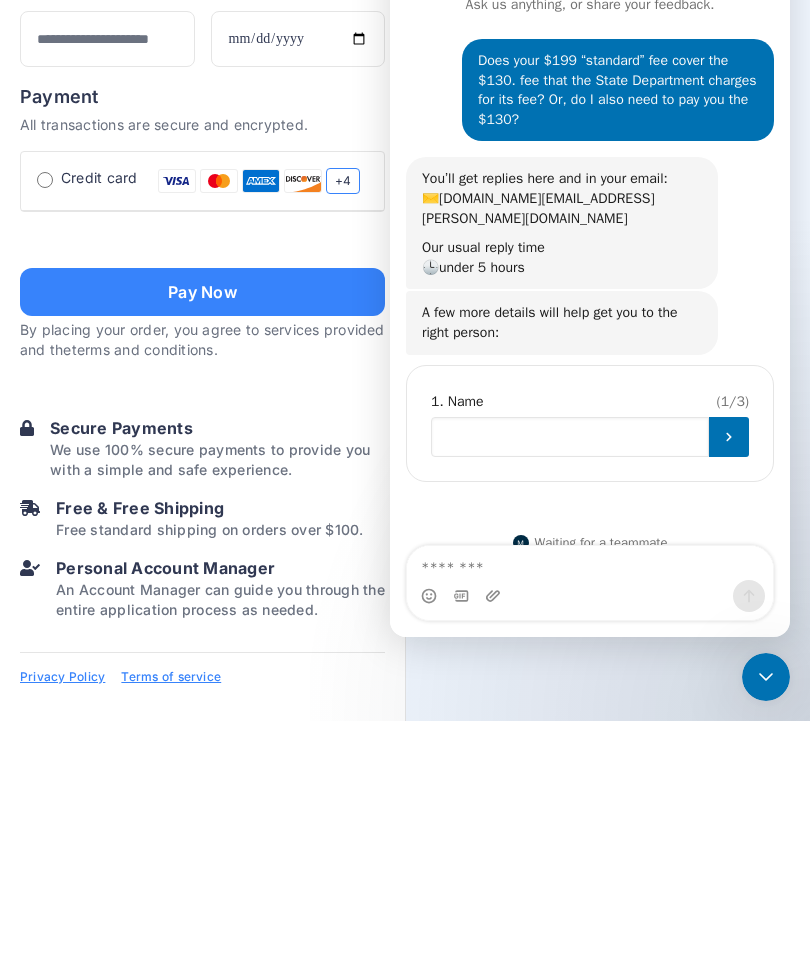 click at bounding box center (570, 437) 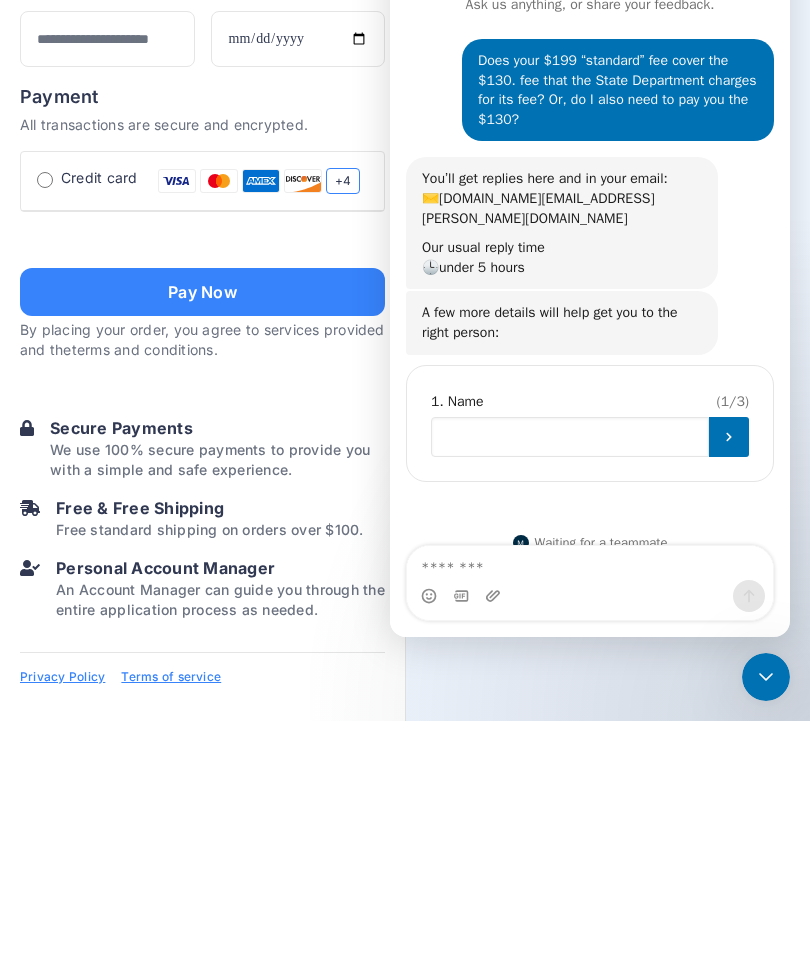 type on "**********" 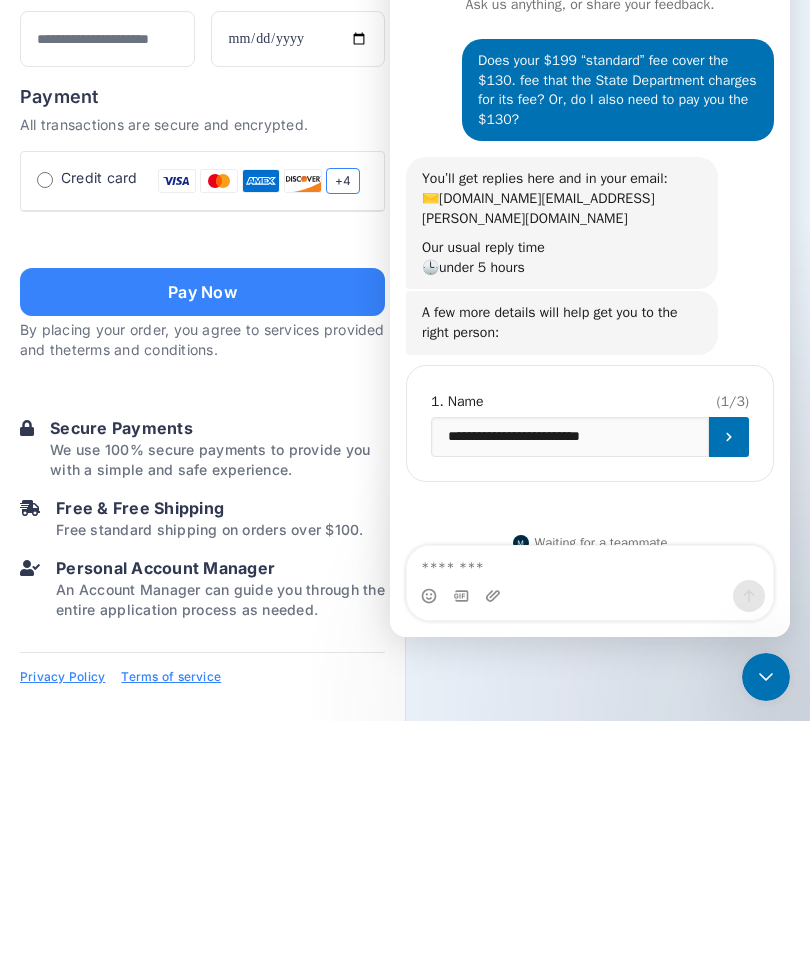 scroll, scrollTop: 1366, scrollLeft: 0, axis: vertical 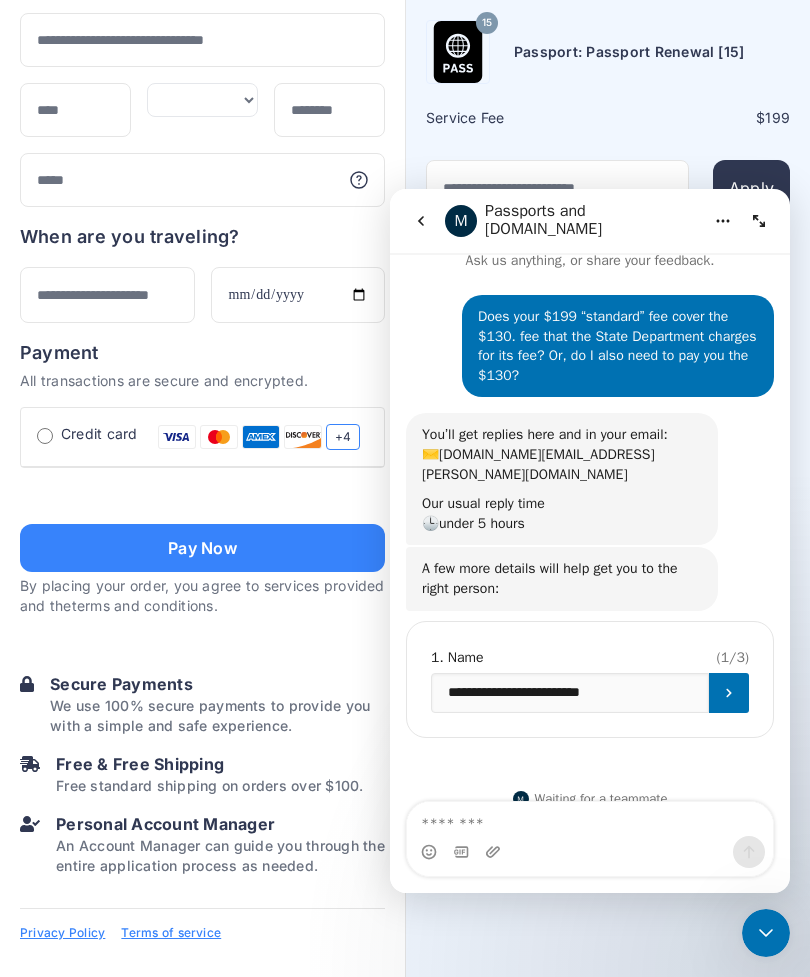 click 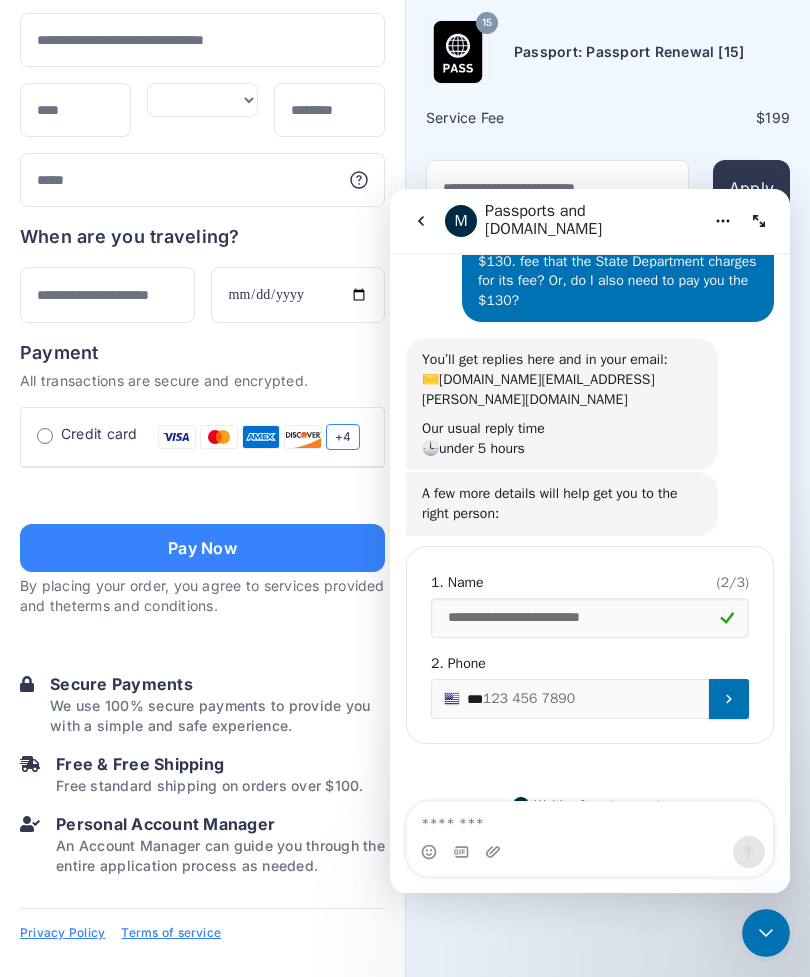 scroll, scrollTop: 101, scrollLeft: 0, axis: vertical 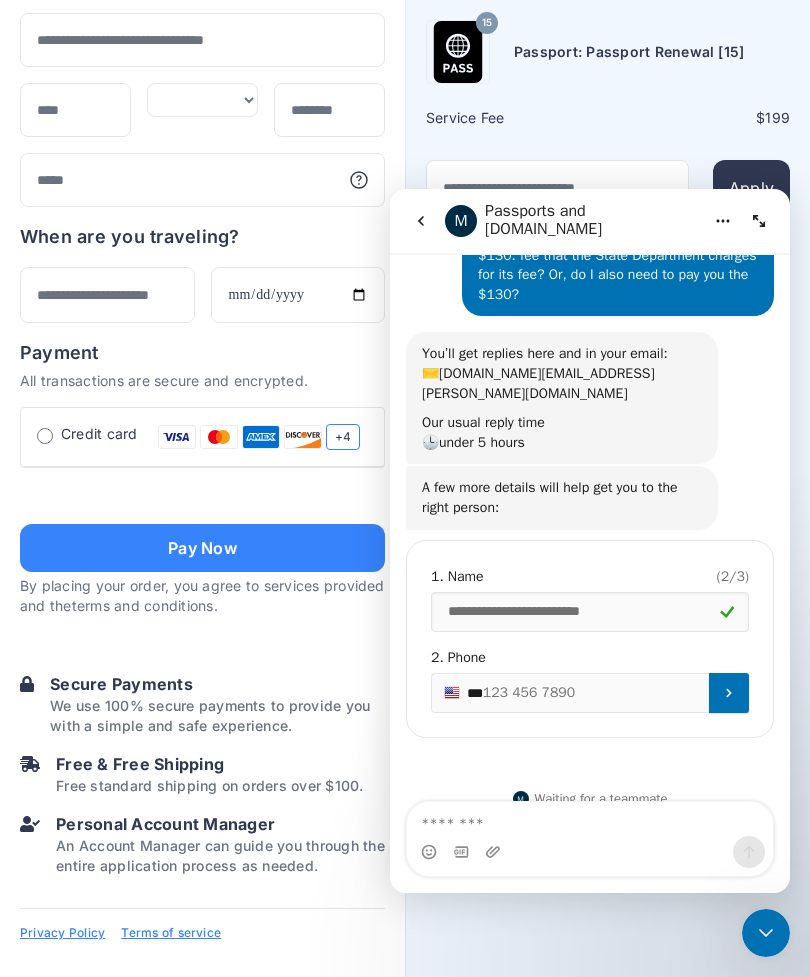click on "**" at bounding box center [590, 693] 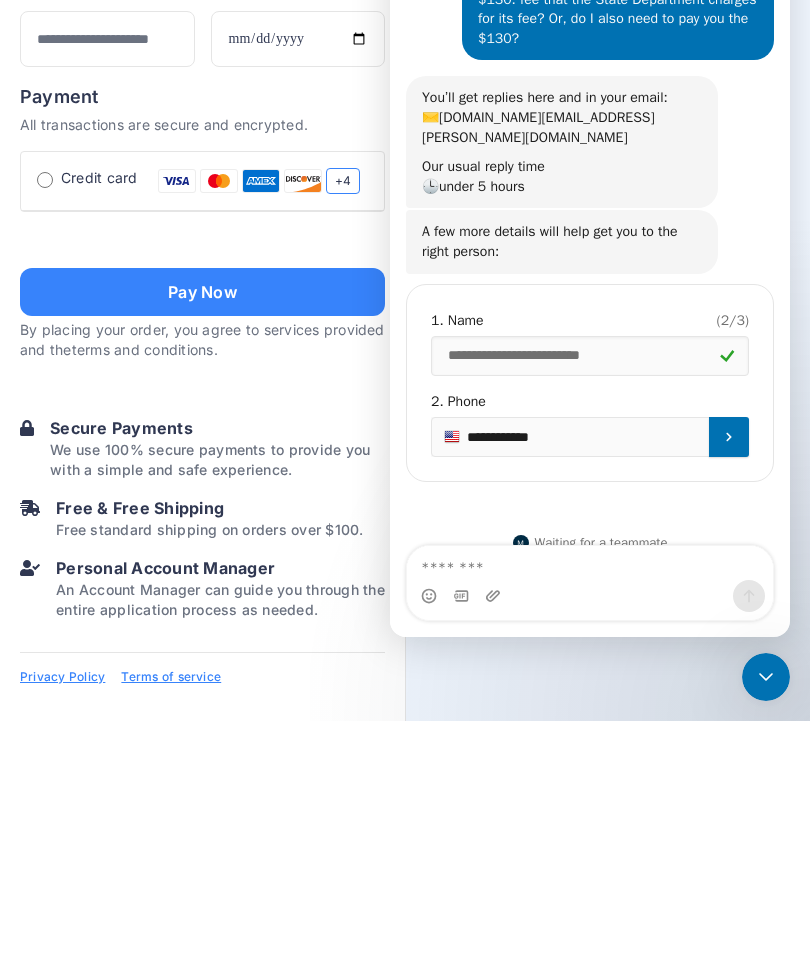 type on "**********" 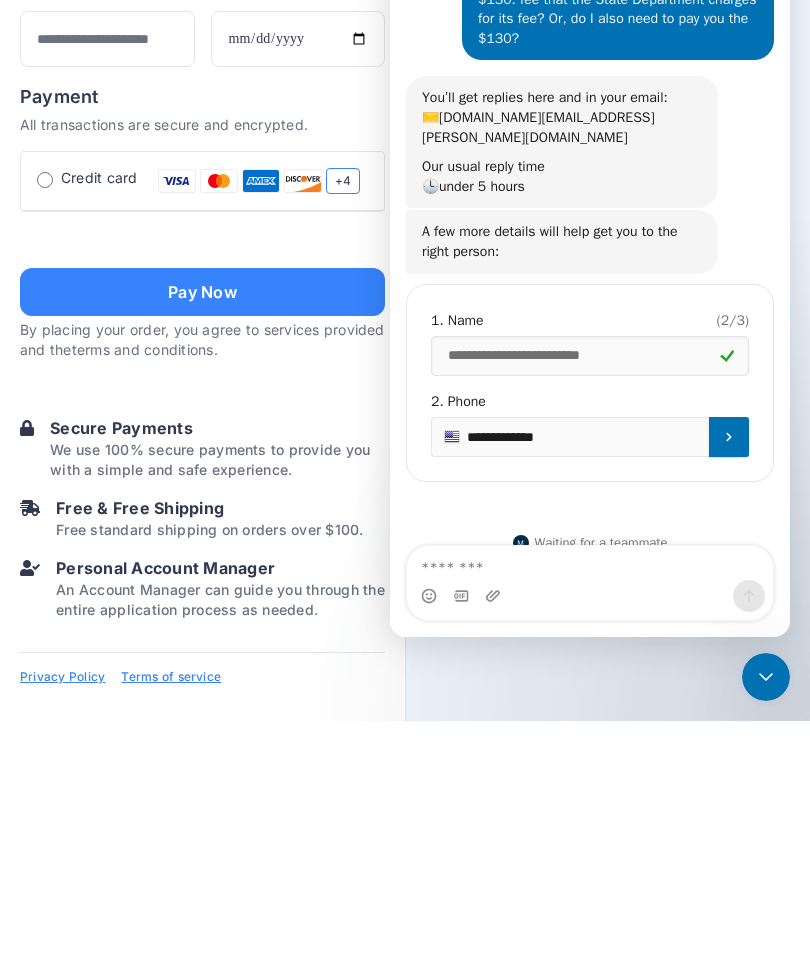 click 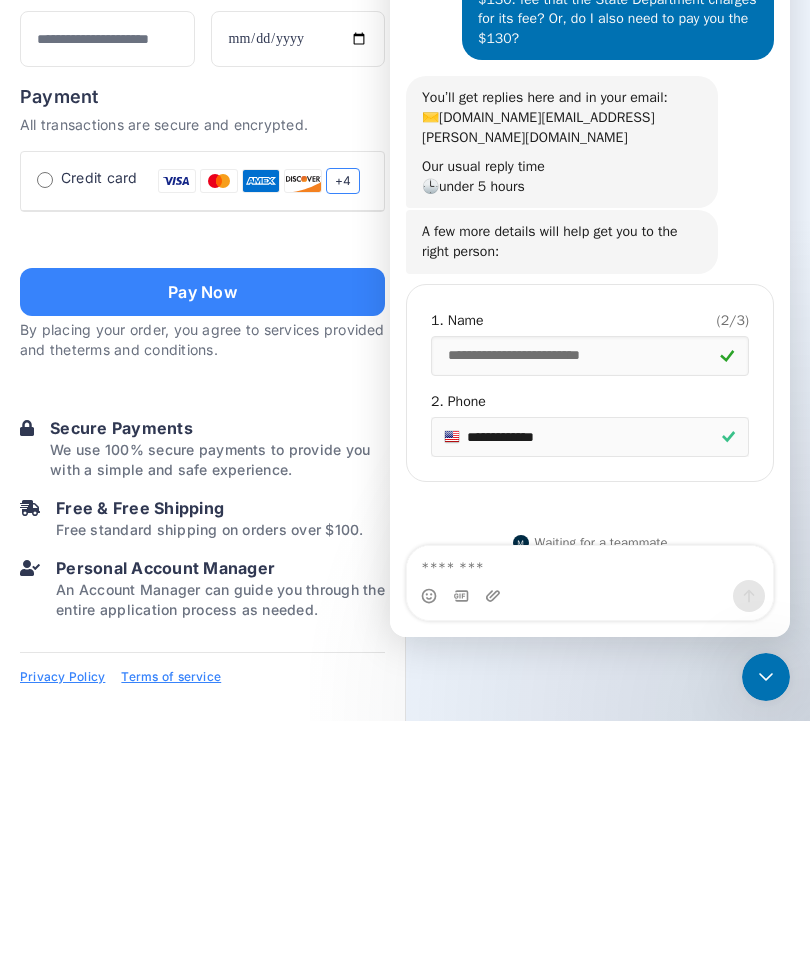 scroll, scrollTop: 1366, scrollLeft: 0, axis: vertical 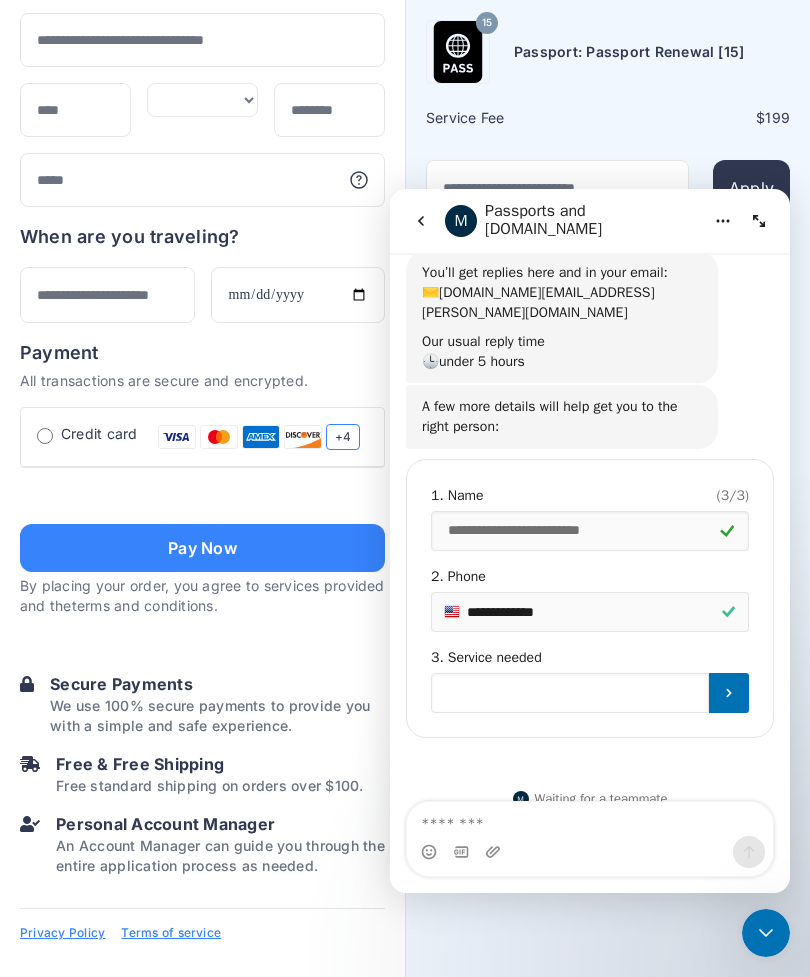 click at bounding box center [570, 693] 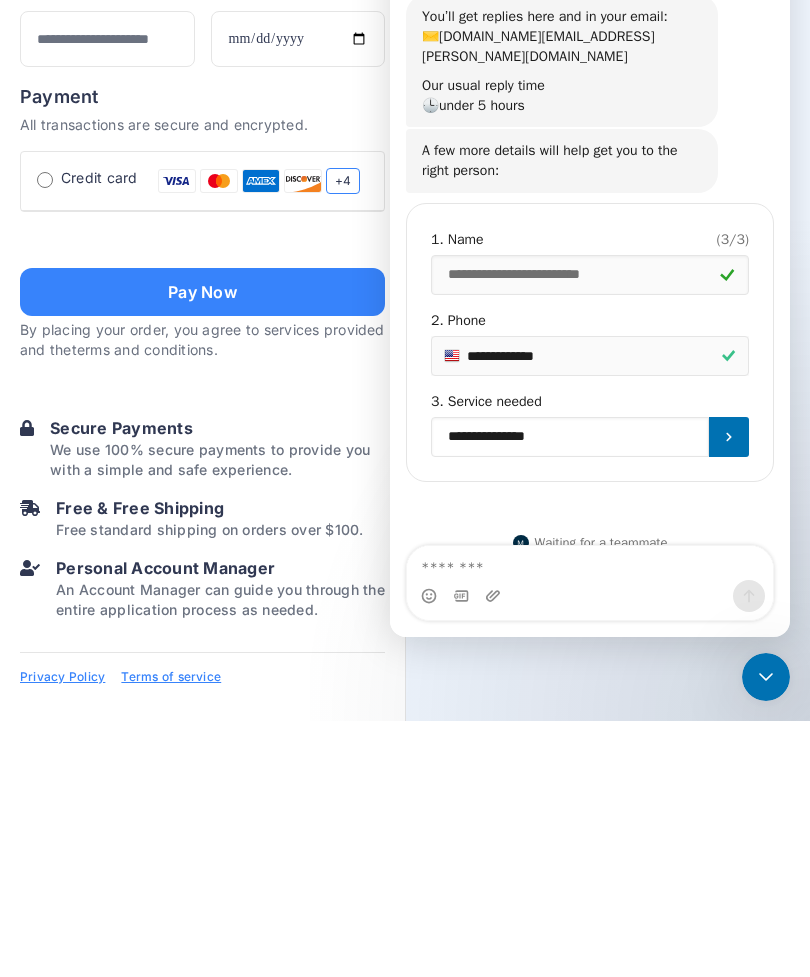 type on "**********" 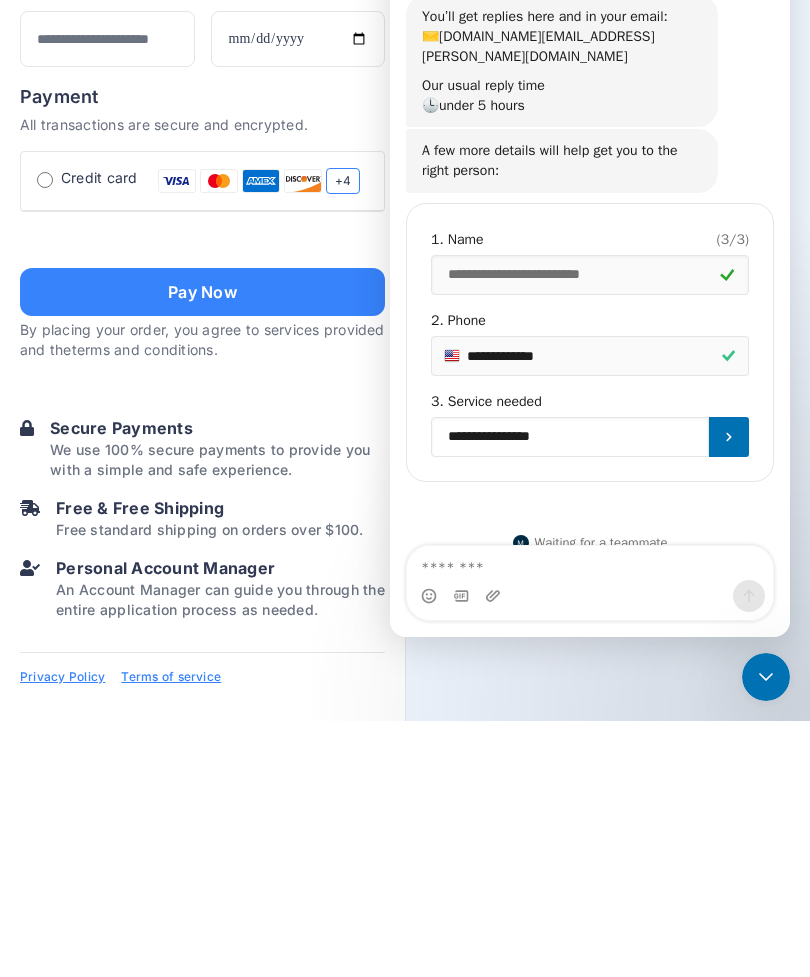 click at bounding box center (729, 437) 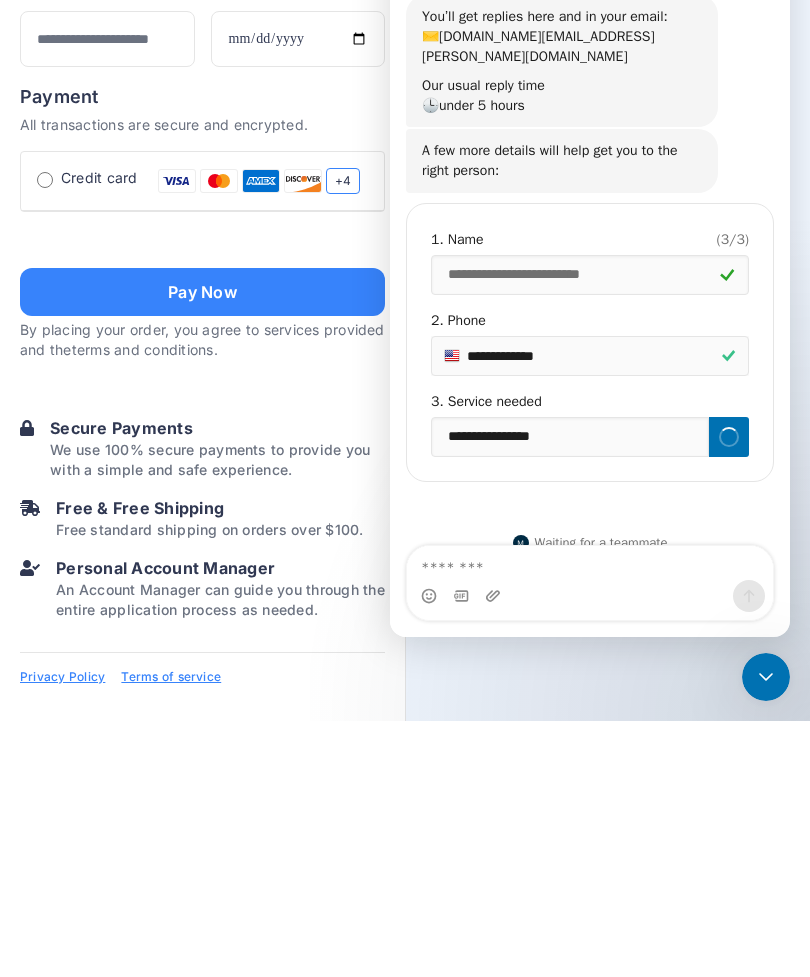 scroll, scrollTop: 1366, scrollLeft: 0, axis: vertical 